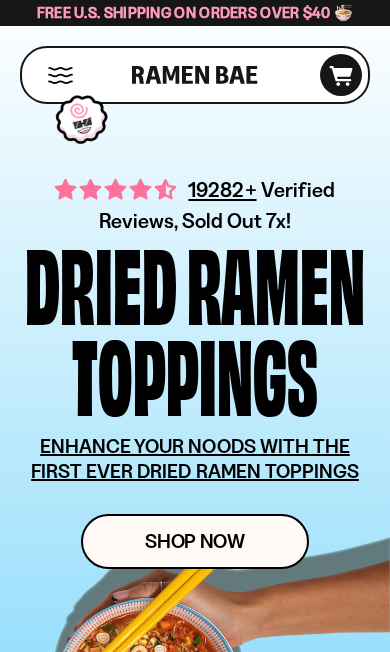 scroll, scrollTop: 0, scrollLeft: 0, axis: both 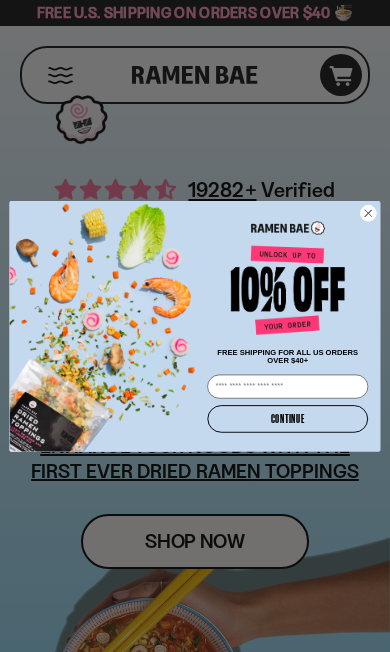 click on "CONTINUE" at bounding box center (287, 419) 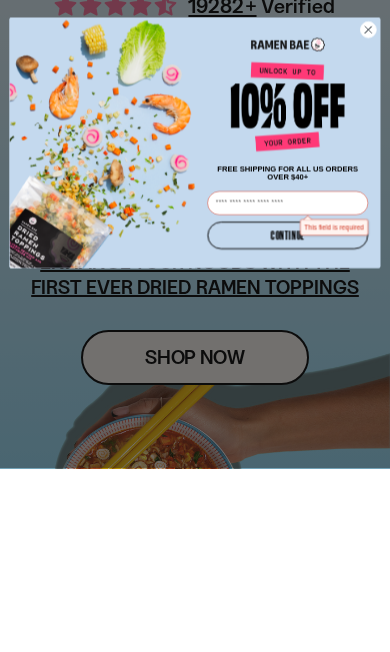 click on "Email" at bounding box center (287, 386) 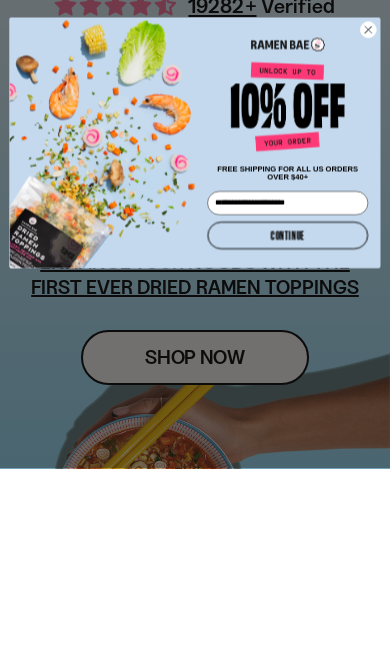 scroll, scrollTop: 184, scrollLeft: 0, axis: vertical 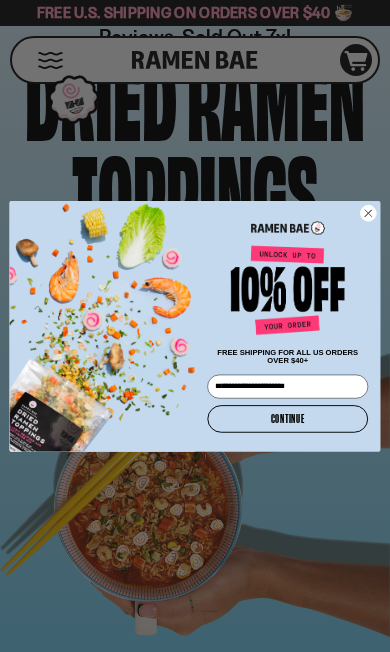 click on "CONTINUE" at bounding box center (287, 419) 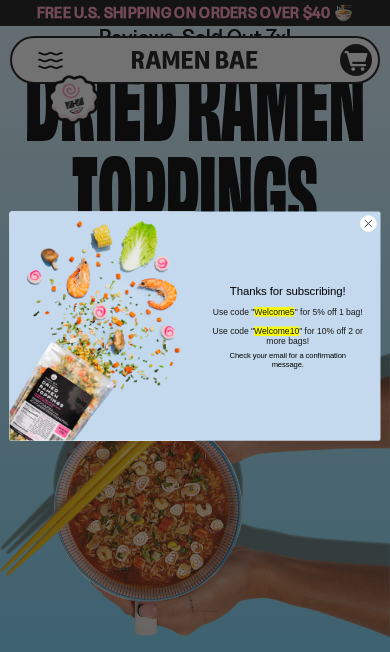 click 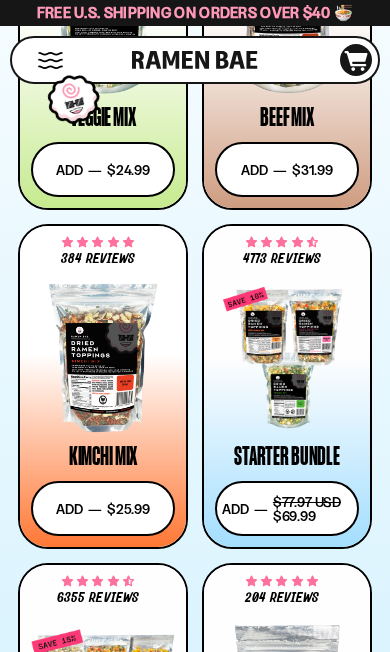 scroll, scrollTop: 1562, scrollLeft: 0, axis: vertical 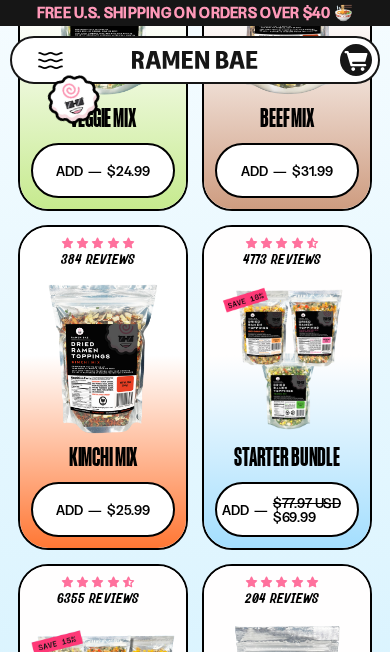 click at bounding box center [287, 359] 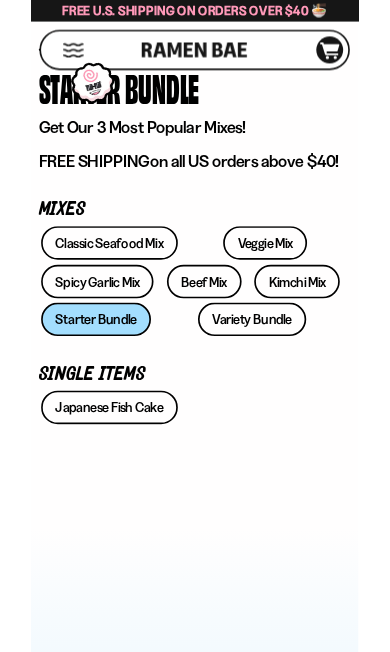 scroll, scrollTop: 507, scrollLeft: 0, axis: vertical 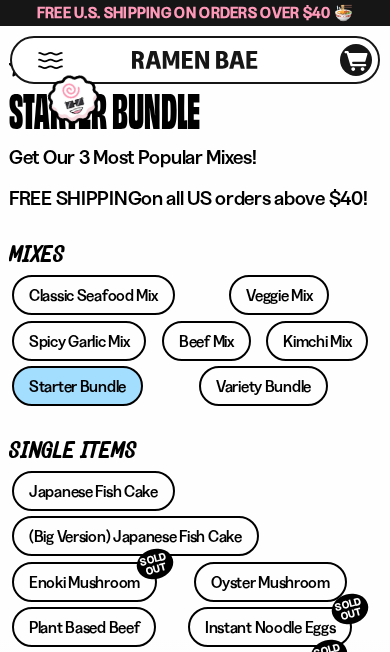 click on "Beef Mix" at bounding box center [206, 341] 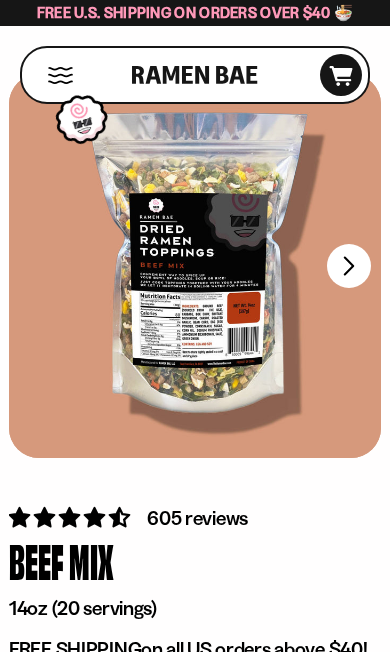 scroll, scrollTop: 0, scrollLeft: 0, axis: both 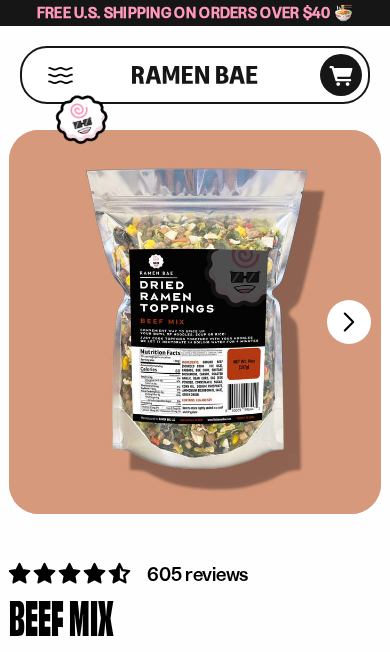 click on "FADCB6FD-DFAB-4417-9F21-029242090B77" at bounding box center [349, 322] 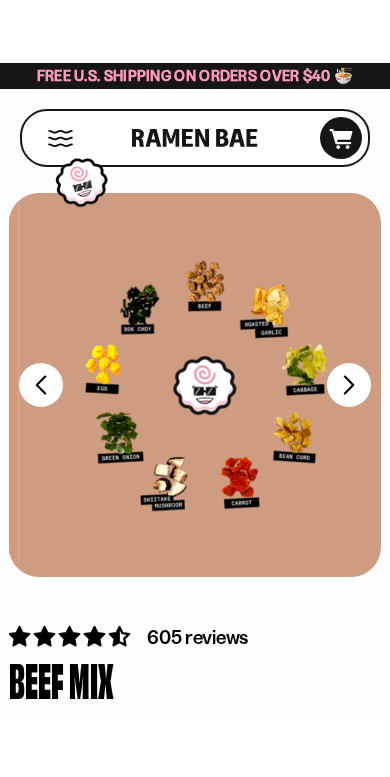 scroll, scrollTop: 31, scrollLeft: 0, axis: vertical 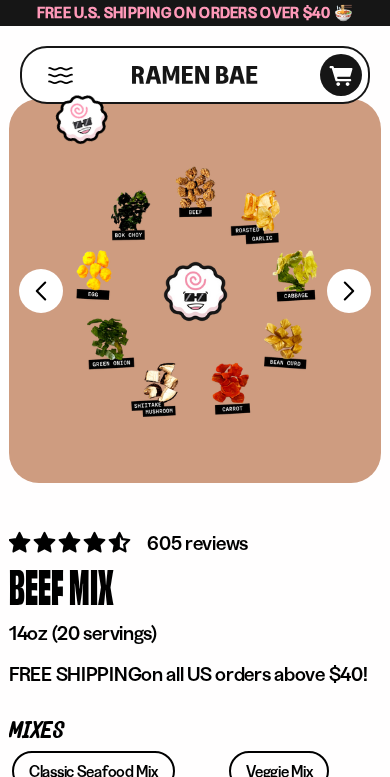 click on "FADCB6FD-DFAB-4417-9F21-029242090B77" at bounding box center (349, 291) 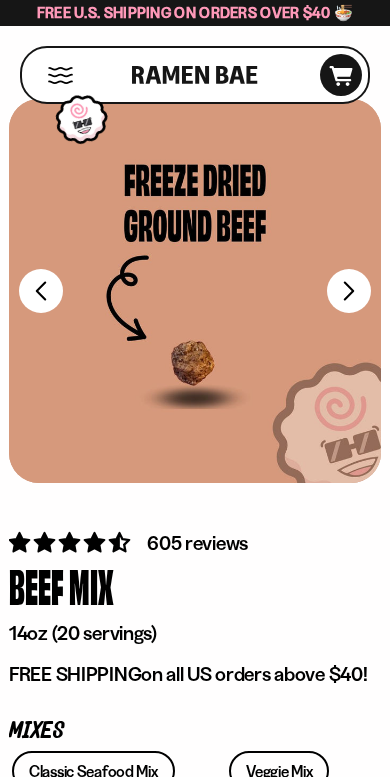 click on "FADCB6FD-DFAB-4417-9F21-029242090B77" at bounding box center [349, 291] 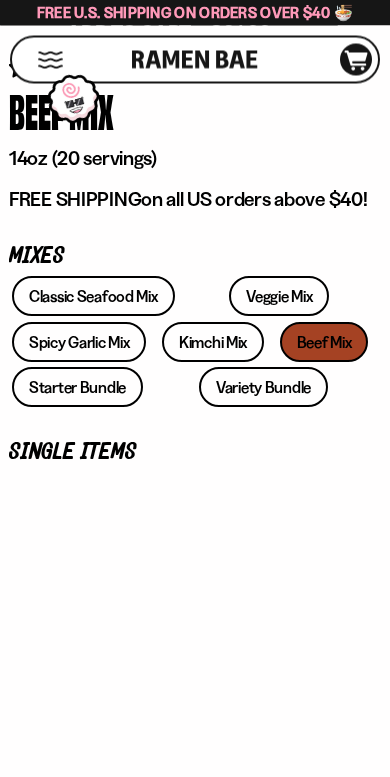 scroll, scrollTop: 543, scrollLeft: 0, axis: vertical 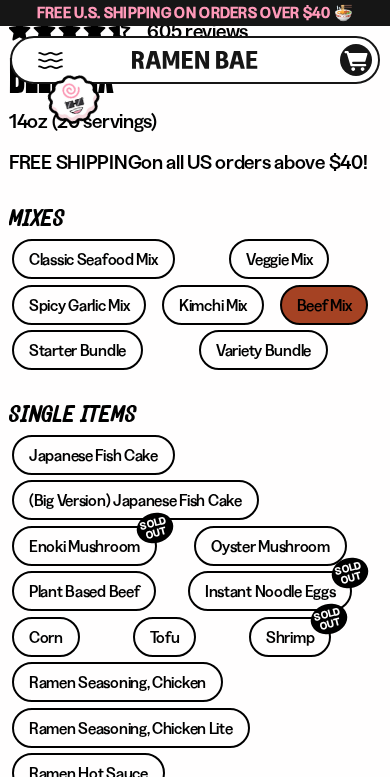 click on "Spicy Garlic Mix" at bounding box center [79, 305] 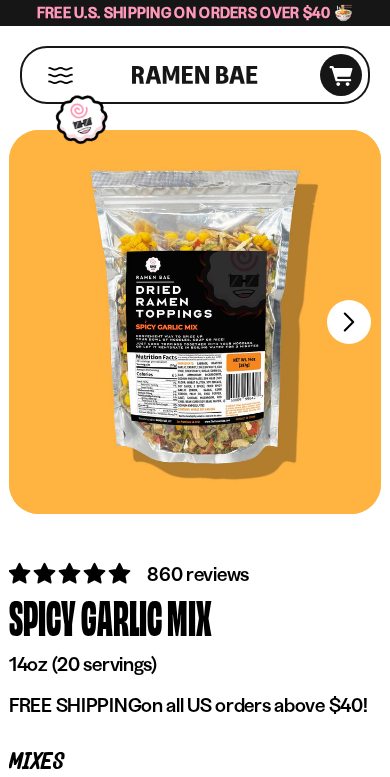 scroll, scrollTop: 0, scrollLeft: 0, axis: both 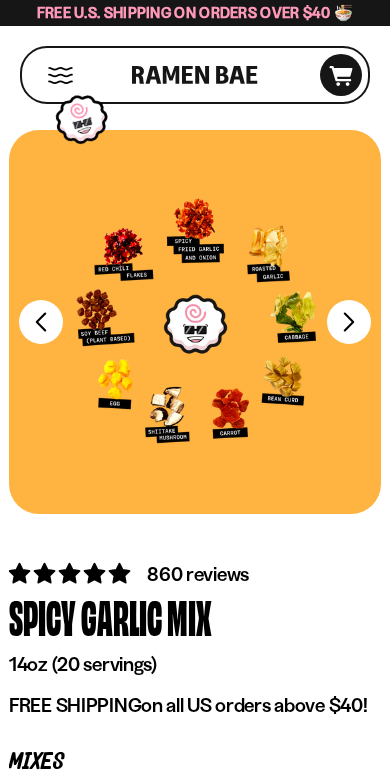 click on "FADCB6FD-DFAB-4417-9F21-029242090B77" at bounding box center (349, 322) 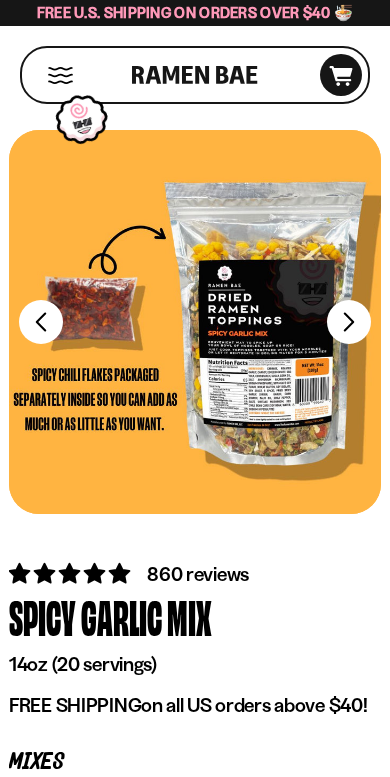 click on "FADCB6FD-DFAB-4417-9F21-029242090B77" at bounding box center [349, 322] 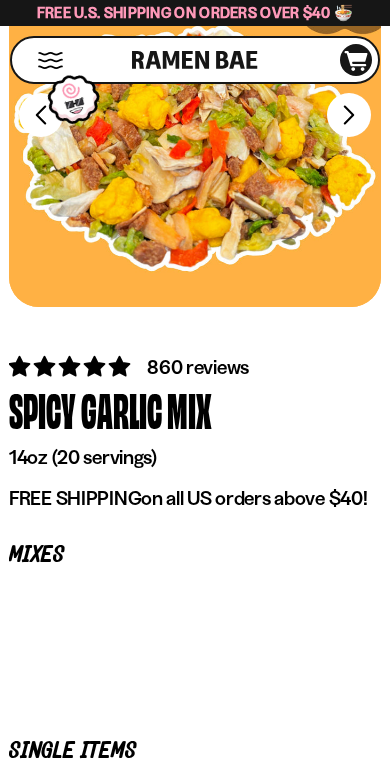 scroll, scrollTop: 259, scrollLeft: 0, axis: vertical 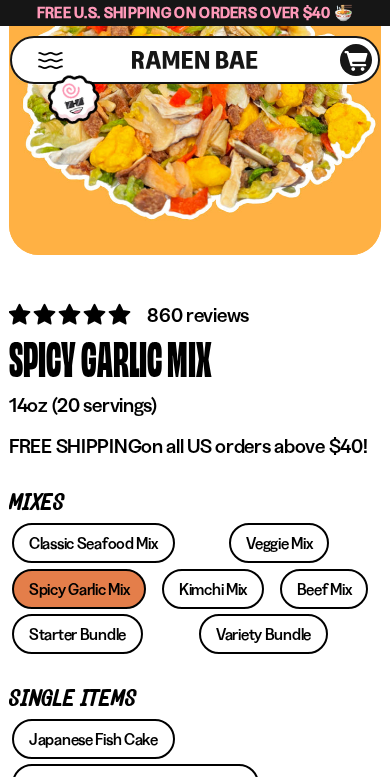 click on "Classic Seafood Mix" at bounding box center (93, 543) 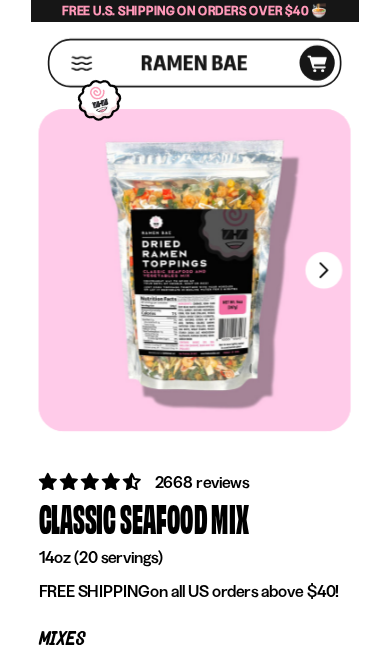 scroll, scrollTop: 0, scrollLeft: 0, axis: both 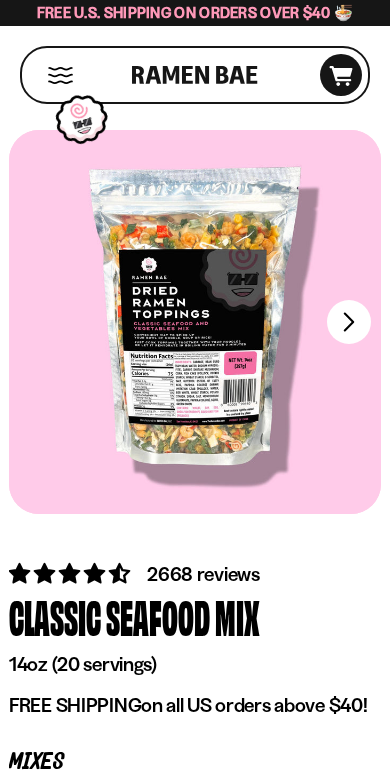 click on "FADCB6FD-DFAB-4417-9F21-029242090B77" at bounding box center [349, 322] 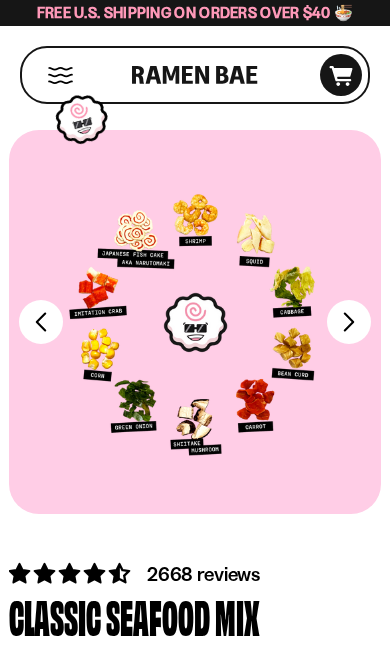 click at bounding box center [195, 322] 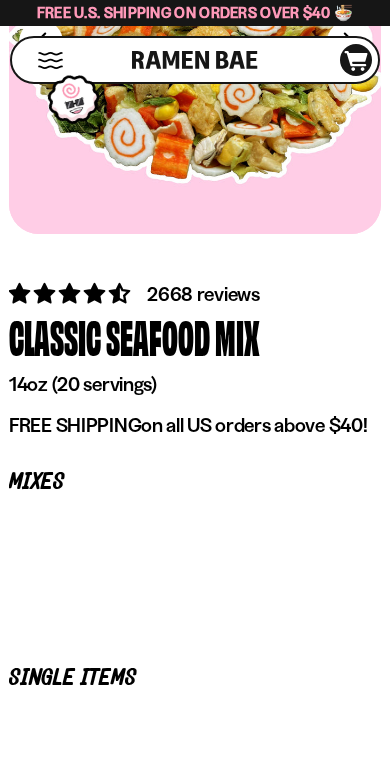 scroll, scrollTop: 282, scrollLeft: 0, axis: vertical 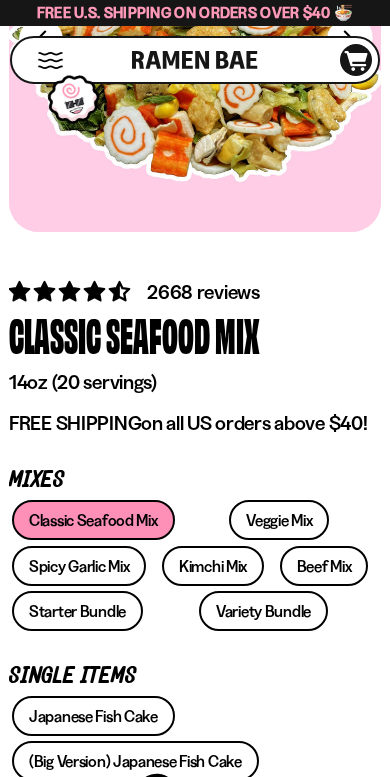 click on "Starter Bundle" at bounding box center (77, 611) 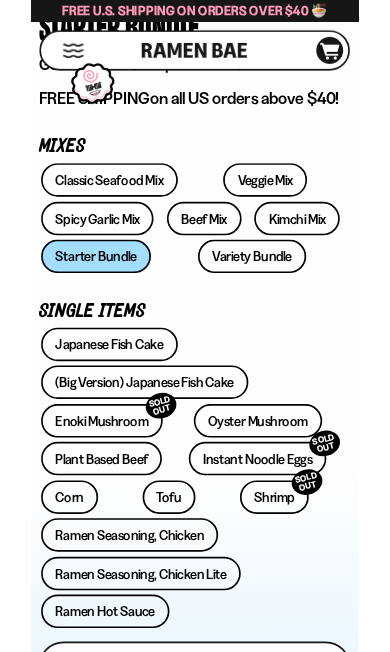 scroll, scrollTop: 585, scrollLeft: 0, axis: vertical 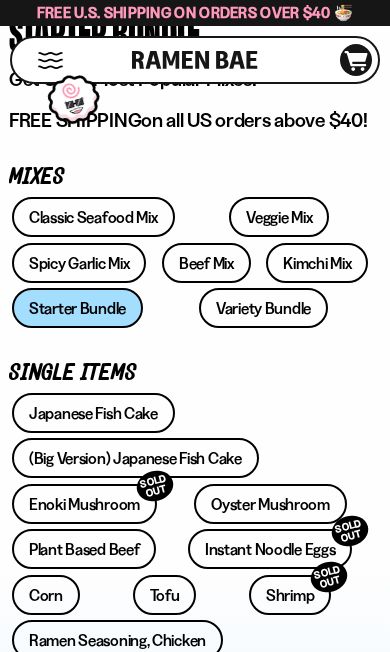 click on "(Big Version) Japanese Fish Cake" at bounding box center [135, 458] 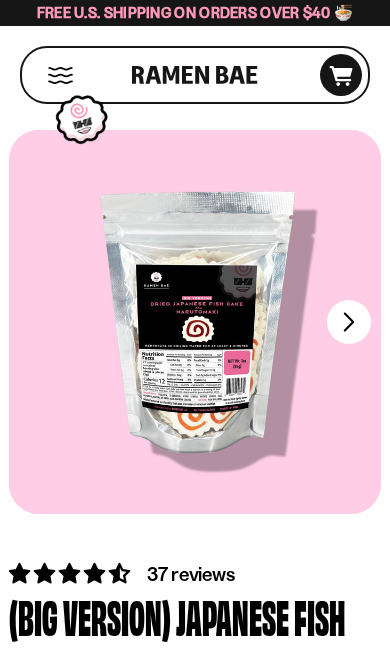 scroll, scrollTop: 0, scrollLeft: 0, axis: both 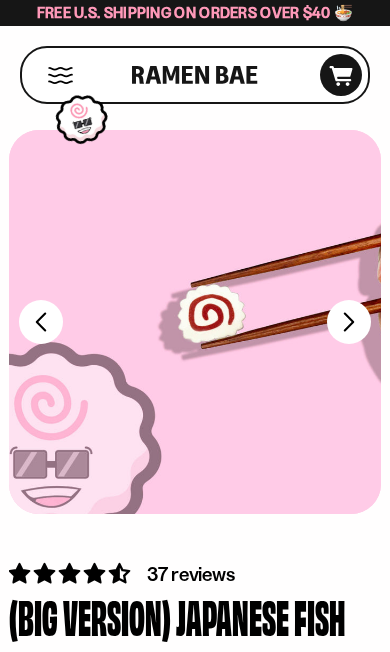 click on "FADCB6FD-DFAB-4417-9F21-029242090B77" at bounding box center (349, 322) 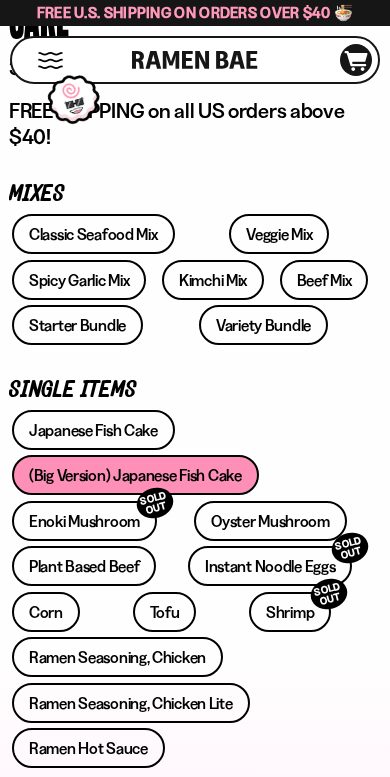scroll, scrollTop: 657, scrollLeft: 0, axis: vertical 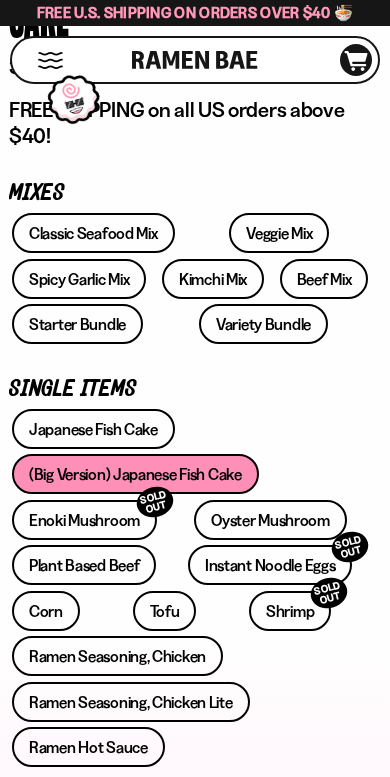 click on "Spicy Garlic Mix" at bounding box center [79, 279] 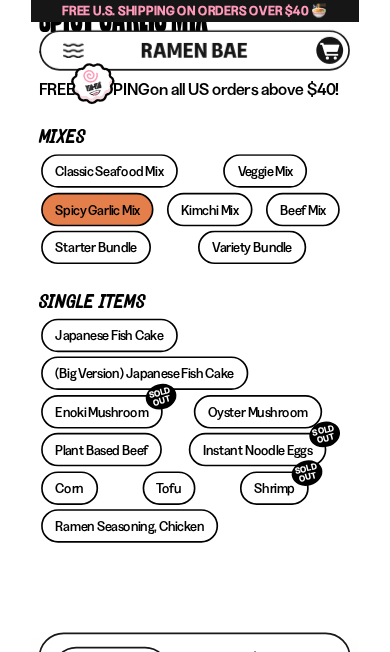 scroll, scrollTop: 597, scrollLeft: 0, axis: vertical 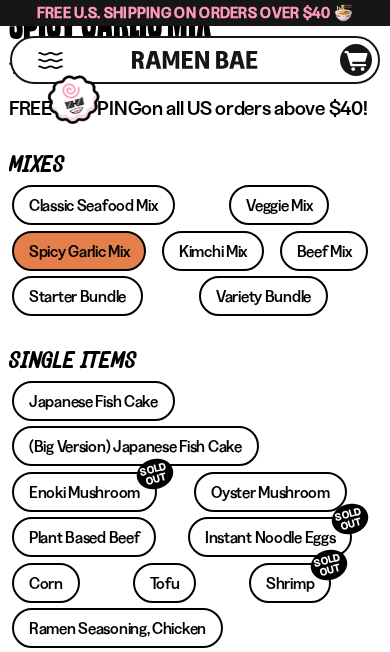 click on "Variety Bundle" at bounding box center [263, 296] 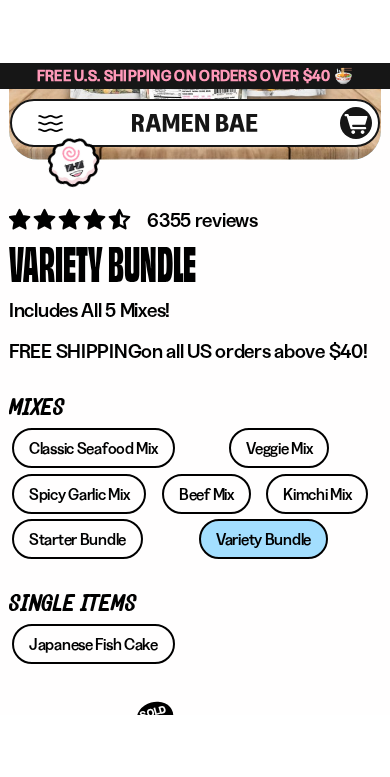 scroll, scrollTop: 418, scrollLeft: 0, axis: vertical 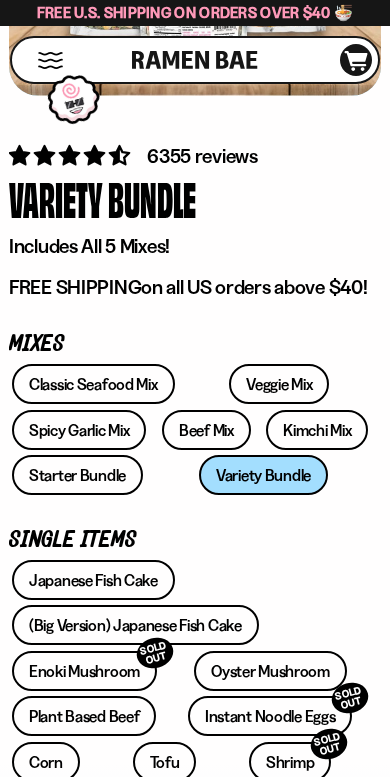 click on "Classic Seafood Mix" at bounding box center (93, 384) 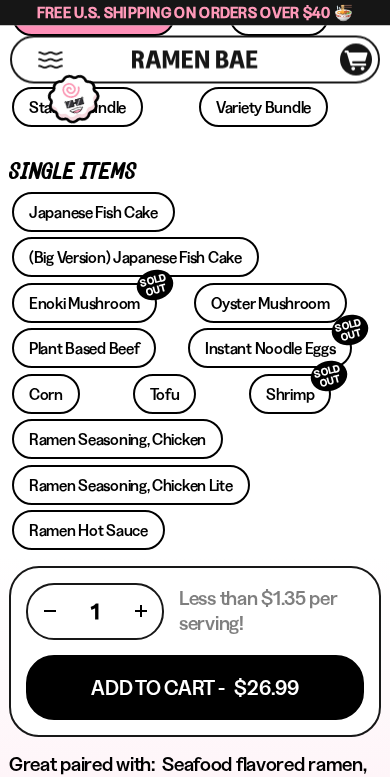 scroll, scrollTop: 799, scrollLeft: 0, axis: vertical 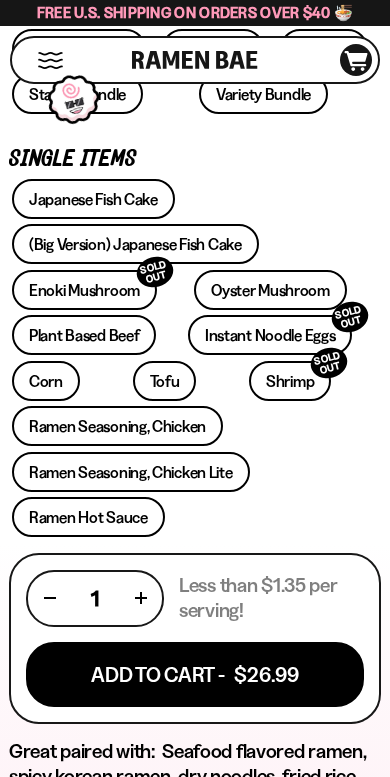 click on "Add To Cart -
$26.99" at bounding box center [195, 674] 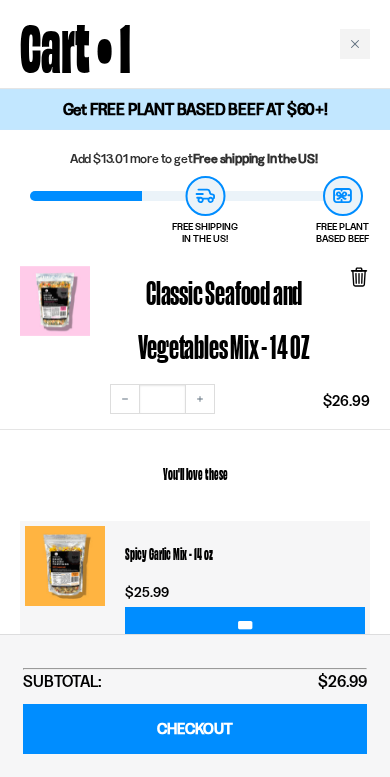 click on "***" at bounding box center [245, 625] 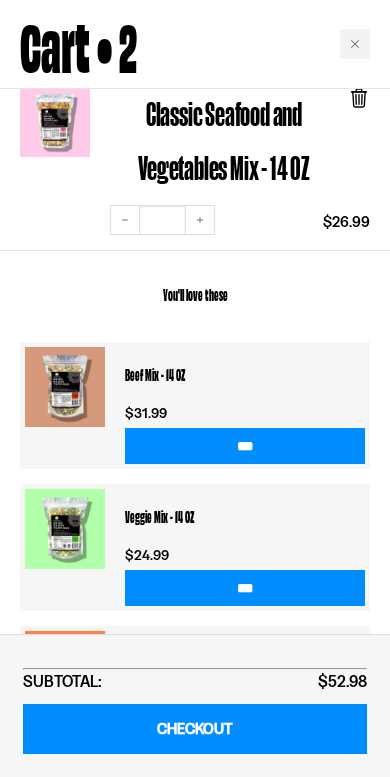 scroll, scrollTop: 304, scrollLeft: 0, axis: vertical 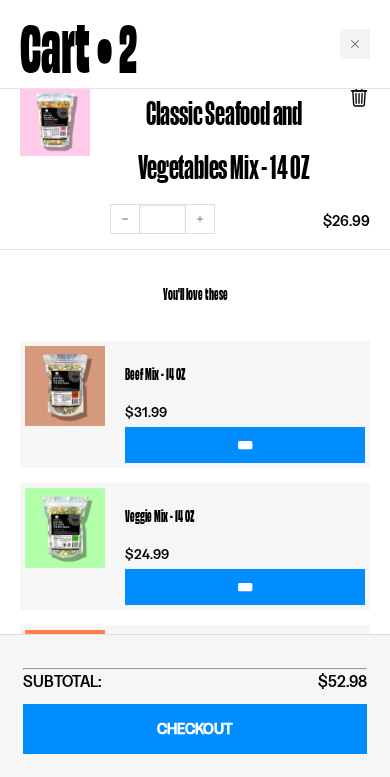 click on "***" at bounding box center (245, 445) 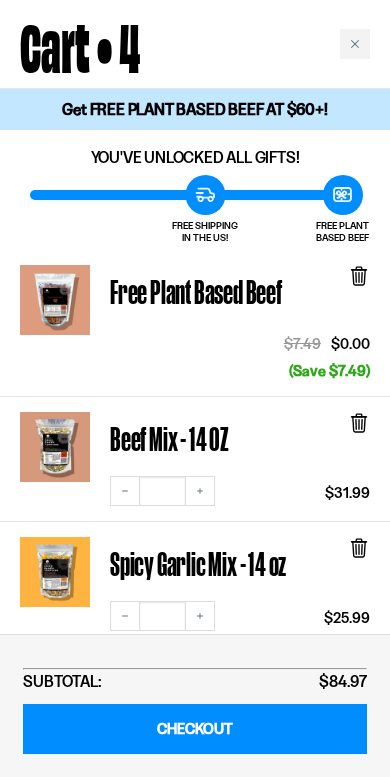 scroll, scrollTop: 0, scrollLeft: 0, axis: both 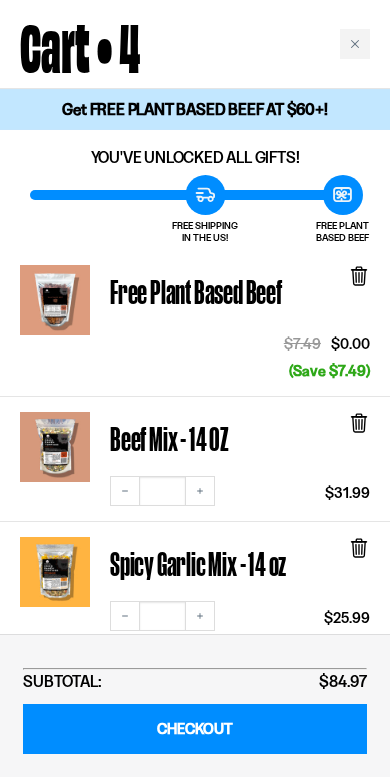 click at bounding box center (355, 44) 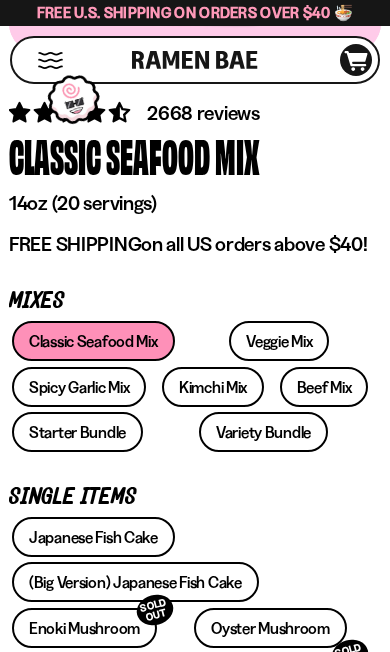 scroll, scrollTop: 446, scrollLeft: 0, axis: vertical 